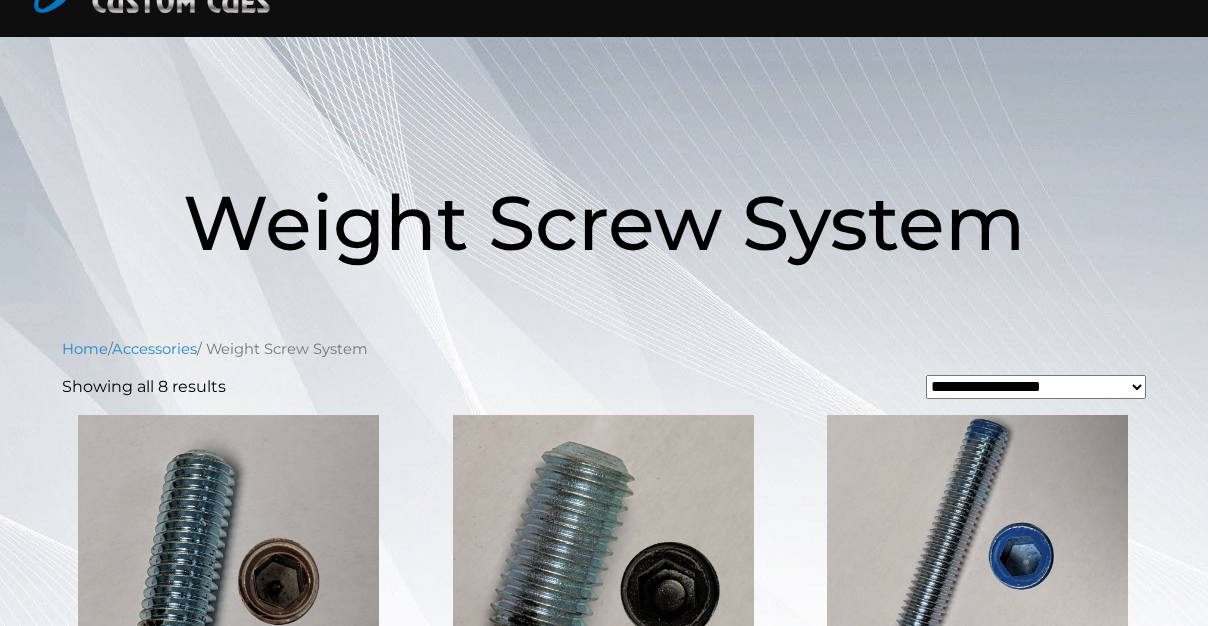 scroll, scrollTop: 0, scrollLeft: 0, axis: both 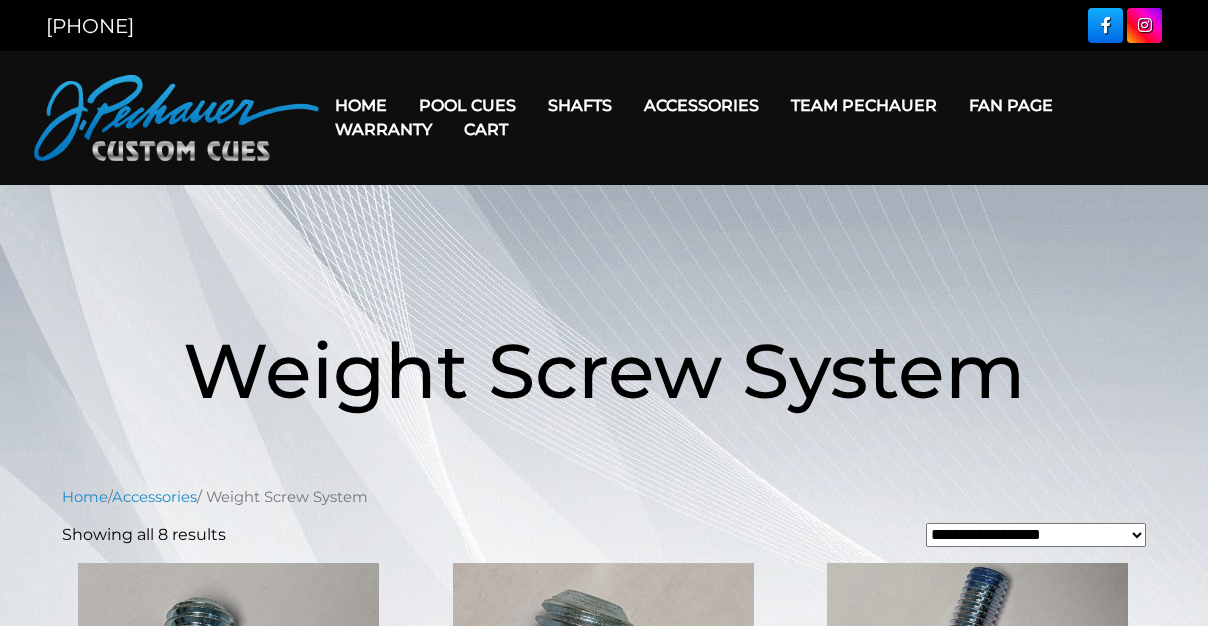 click on "Weight Screw System" at bounding box center (604, 370) 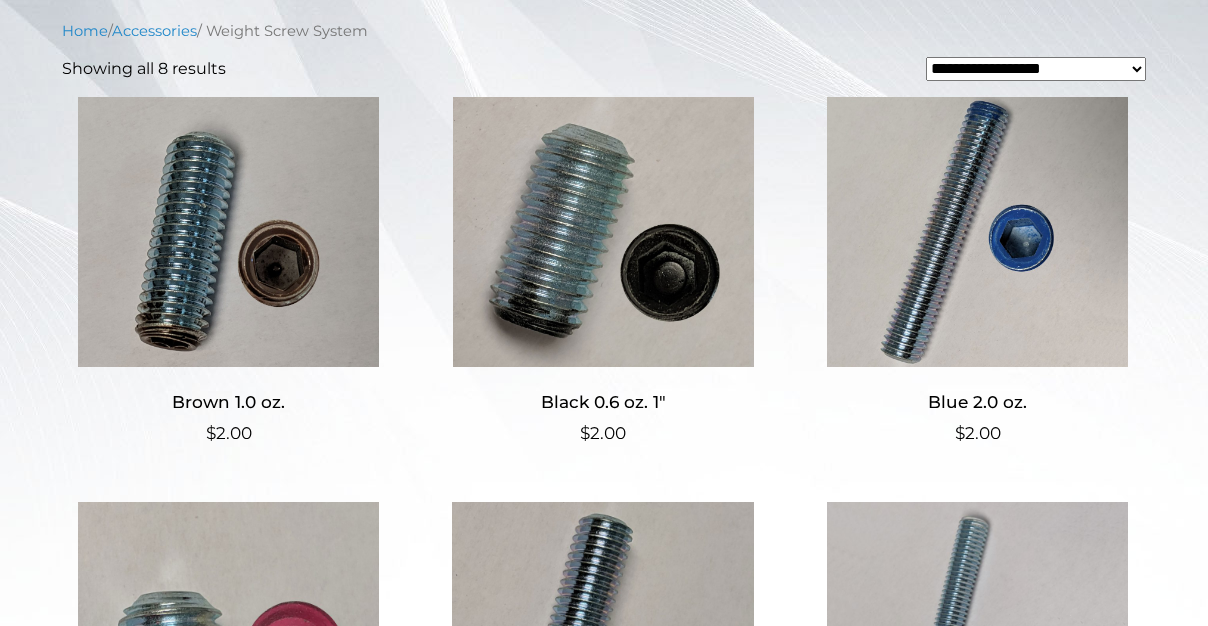scroll, scrollTop: 490, scrollLeft: 0, axis: vertical 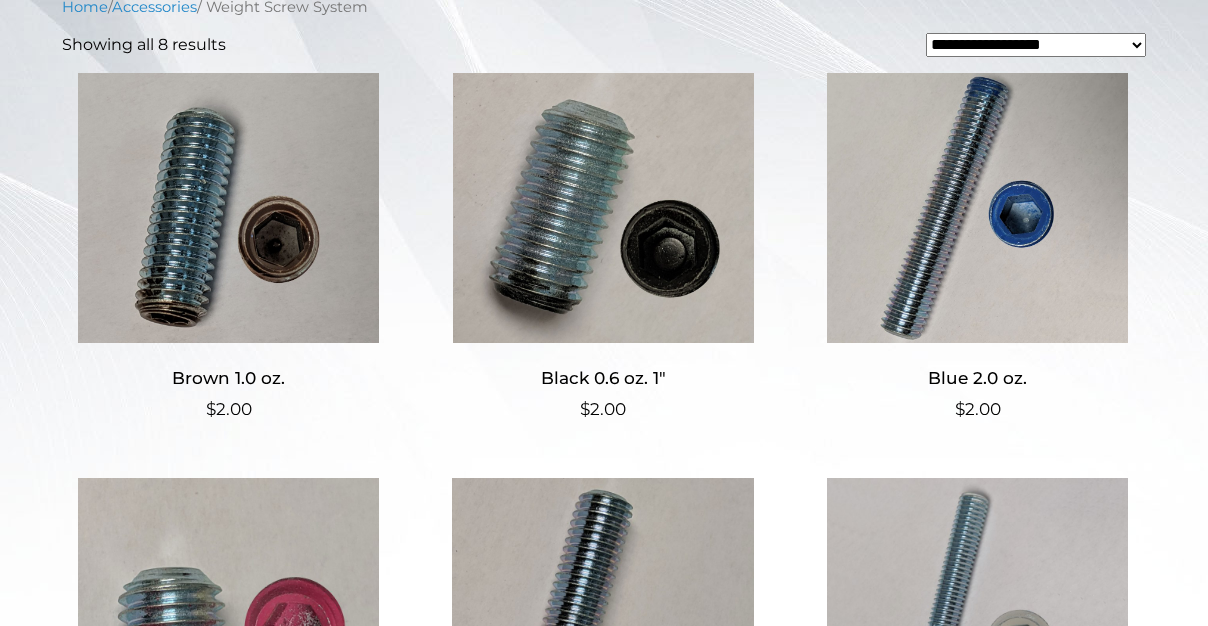 click on "Brown 1.0 oz.
$ 2.00
Black 0.6  oz. 1″
$ 2.00
Blue 2.0 oz.
$ 2.00
Pink .3 oz.
$ 2.00
Yellow 1.3 oz. 2″
$ 2.00
White 2.8 oz.
$ 2.00
Green 1.7 oz.
$ 2.00
Orange 2.3 oz.
$ 2.00" at bounding box center [604, 681] 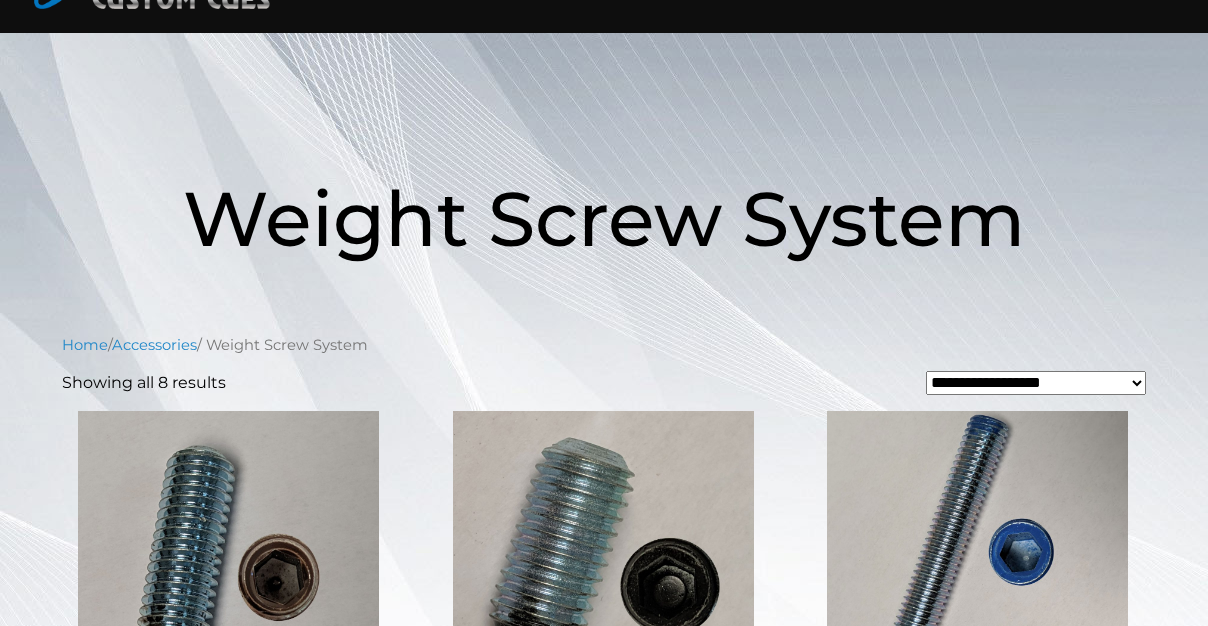 scroll, scrollTop: 286, scrollLeft: 0, axis: vertical 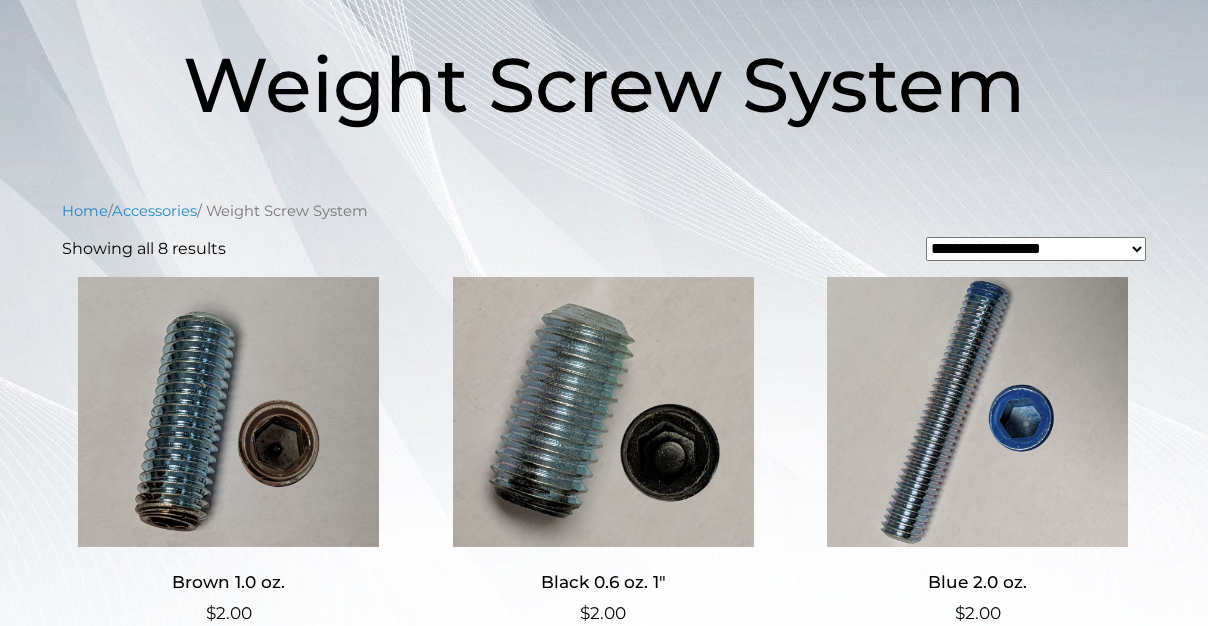 click on "**********" at bounding box center [604, 854] 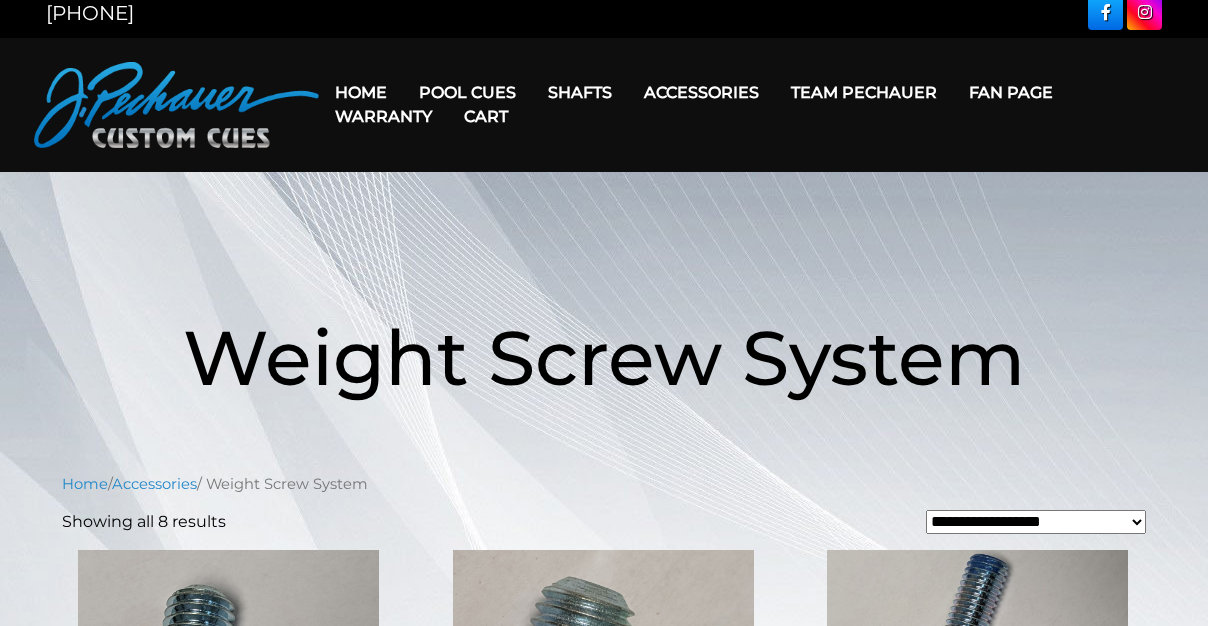 scroll, scrollTop: 0, scrollLeft: 0, axis: both 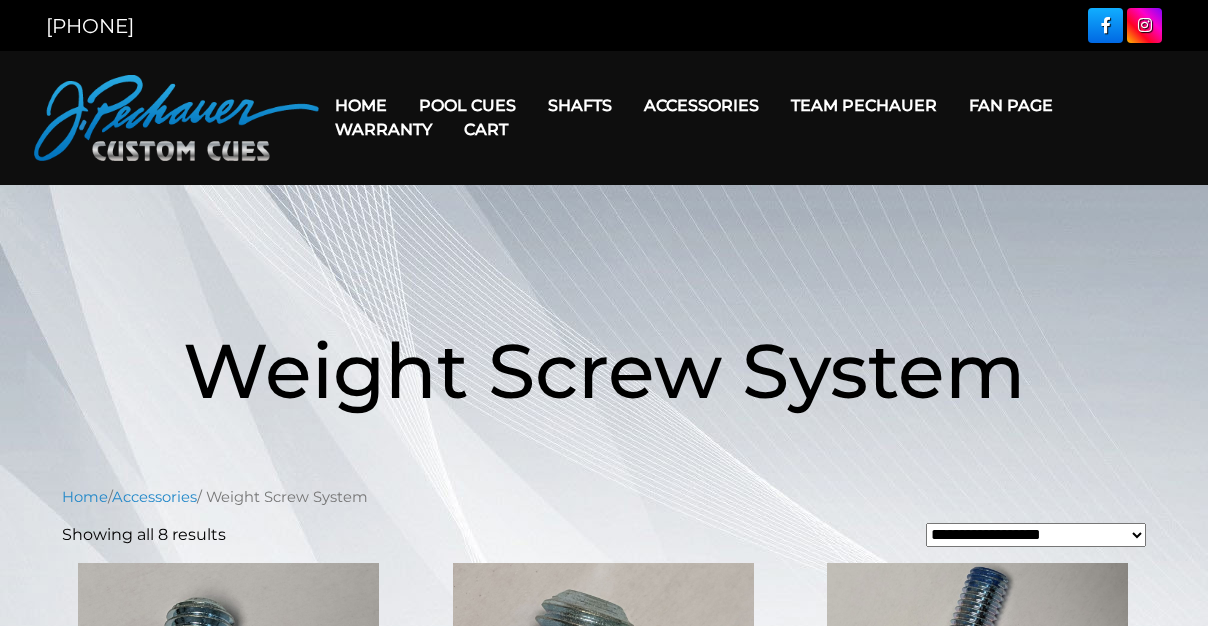 click on "Cart" at bounding box center (486, 129) 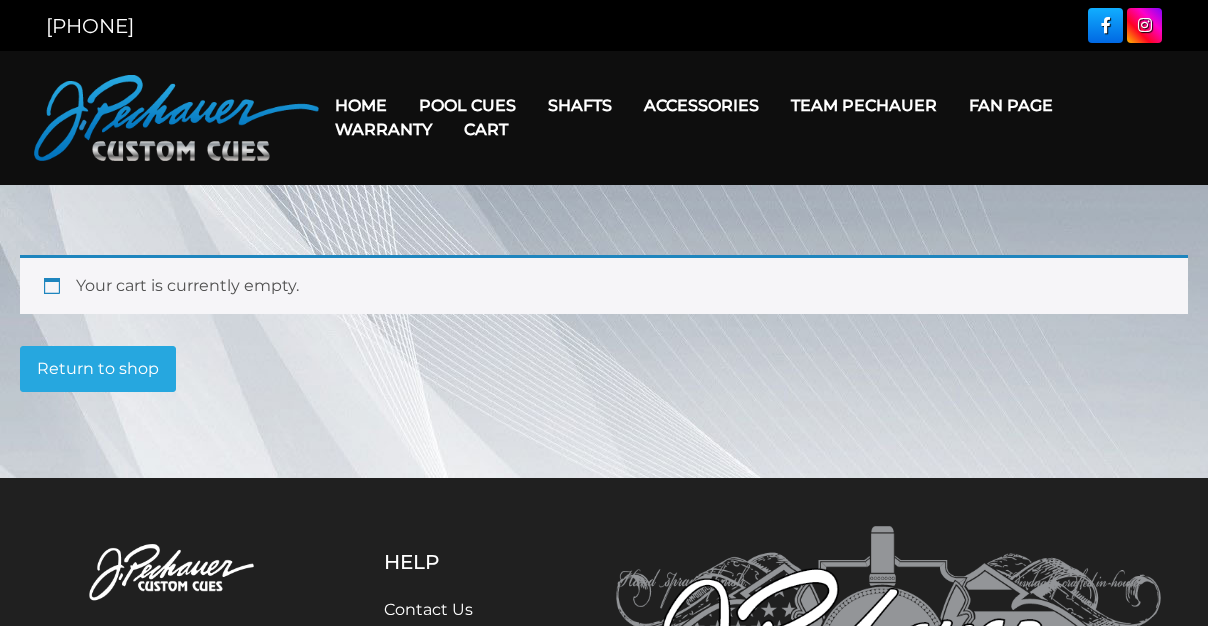 scroll, scrollTop: 0, scrollLeft: 0, axis: both 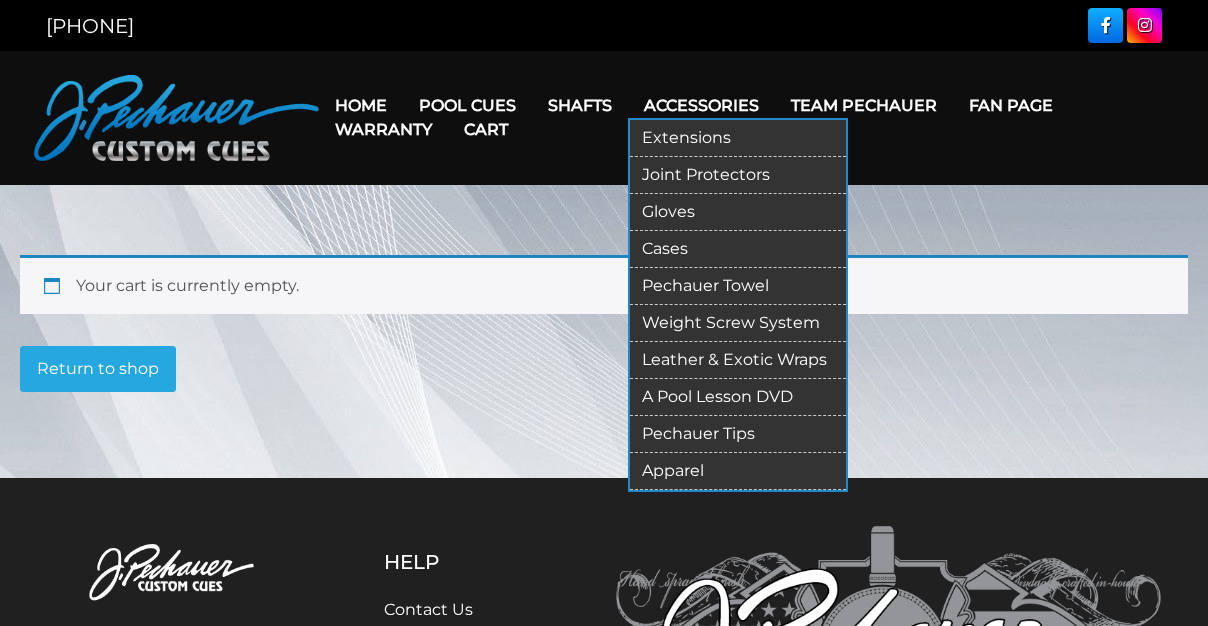 click on "Weight Screw System" at bounding box center (738, 323) 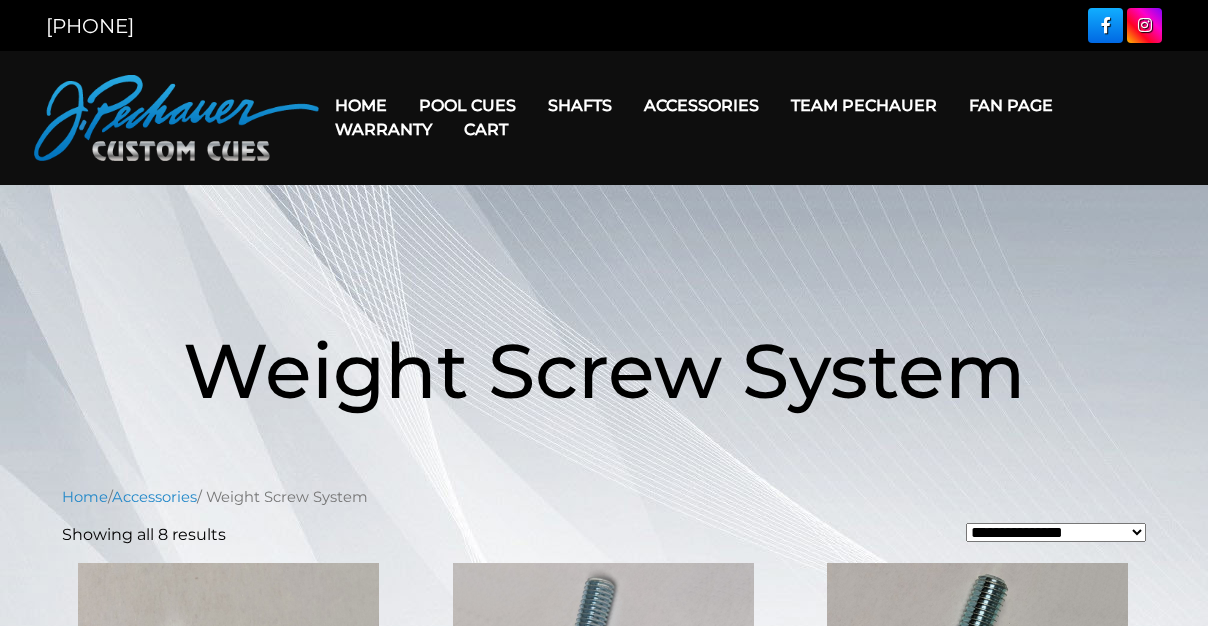 scroll, scrollTop: 0, scrollLeft: 0, axis: both 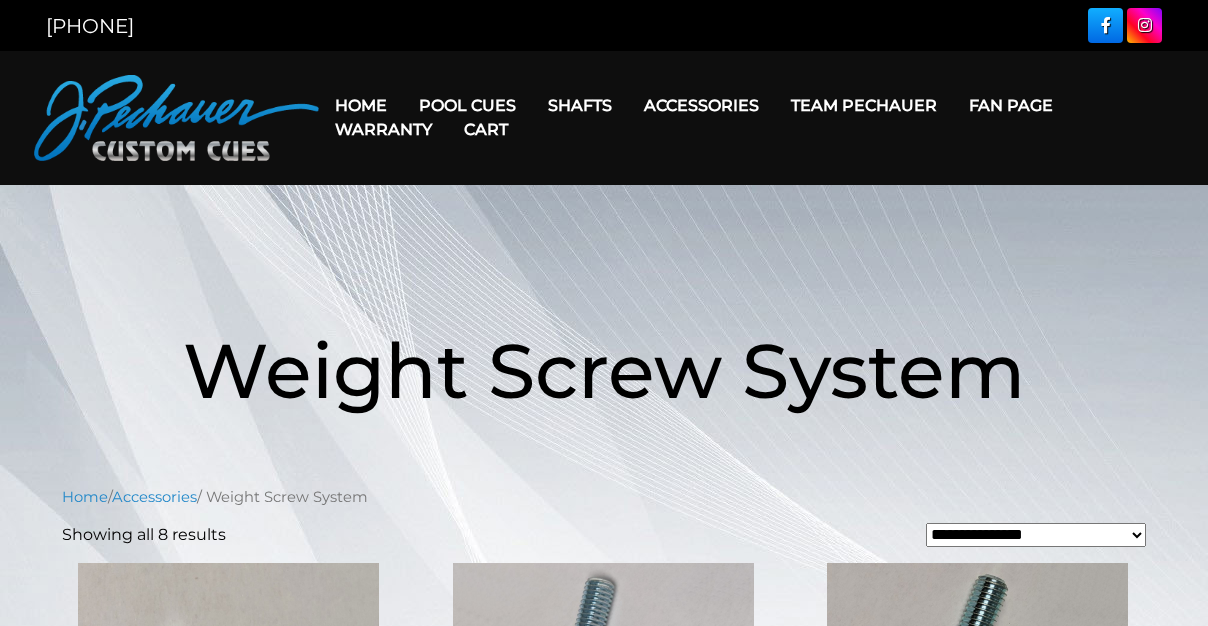 click on "**********" at bounding box center (604, 1140) 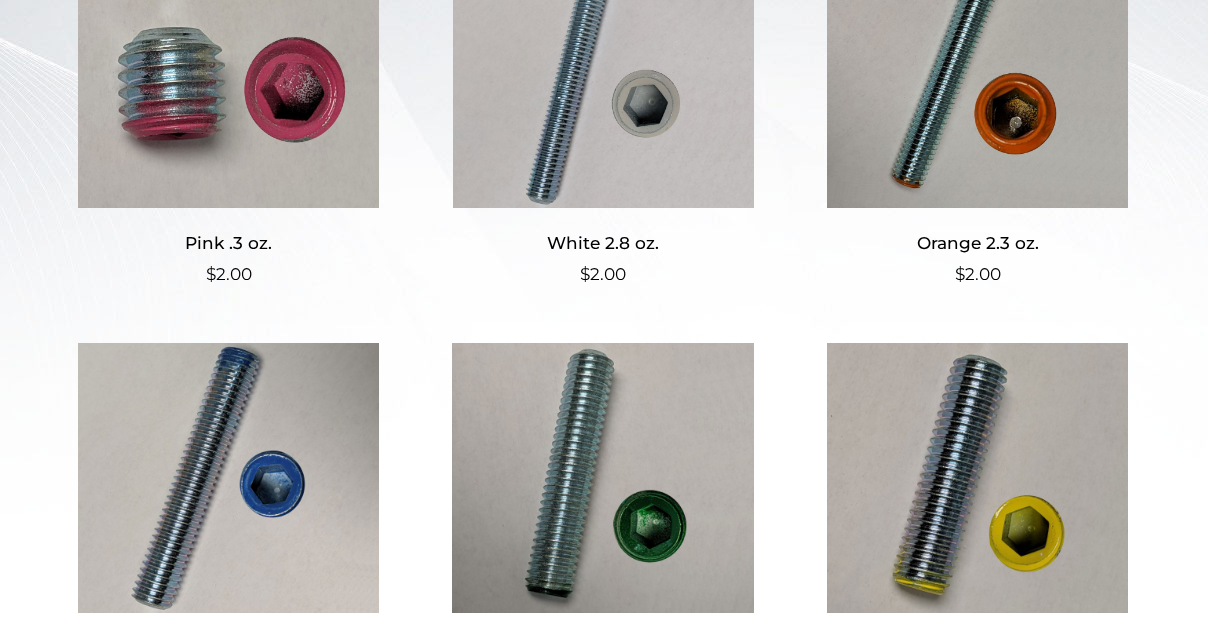 scroll, scrollTop: 628, scrollLeft: 0, axis: vertical 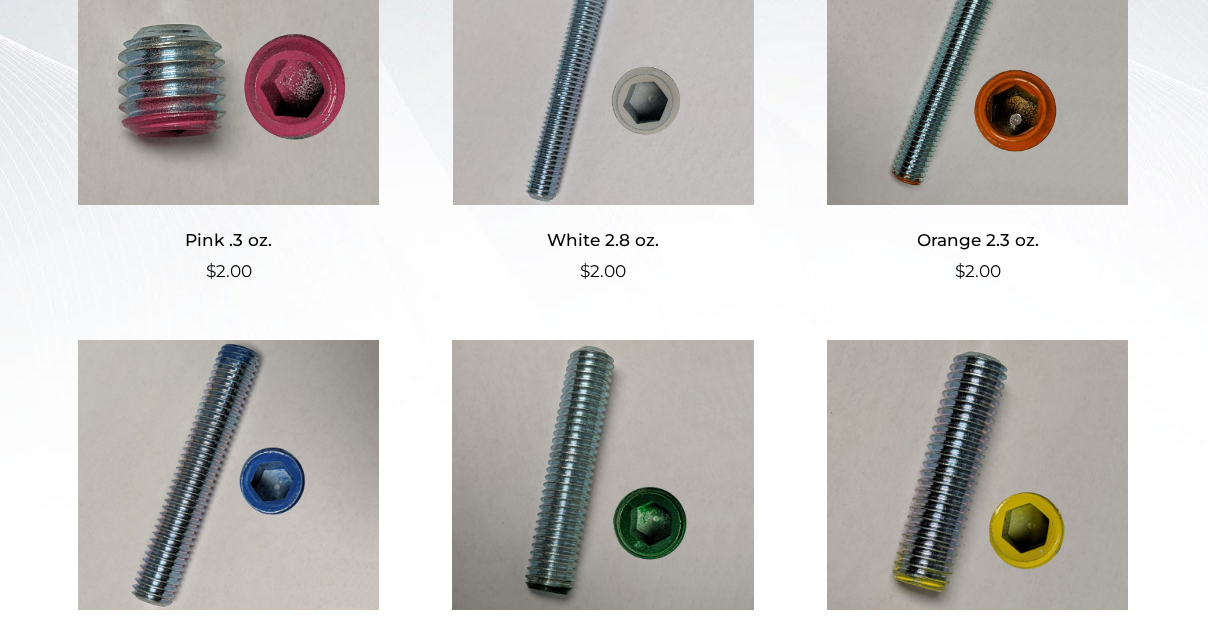 click at bounding box center (603, 70) 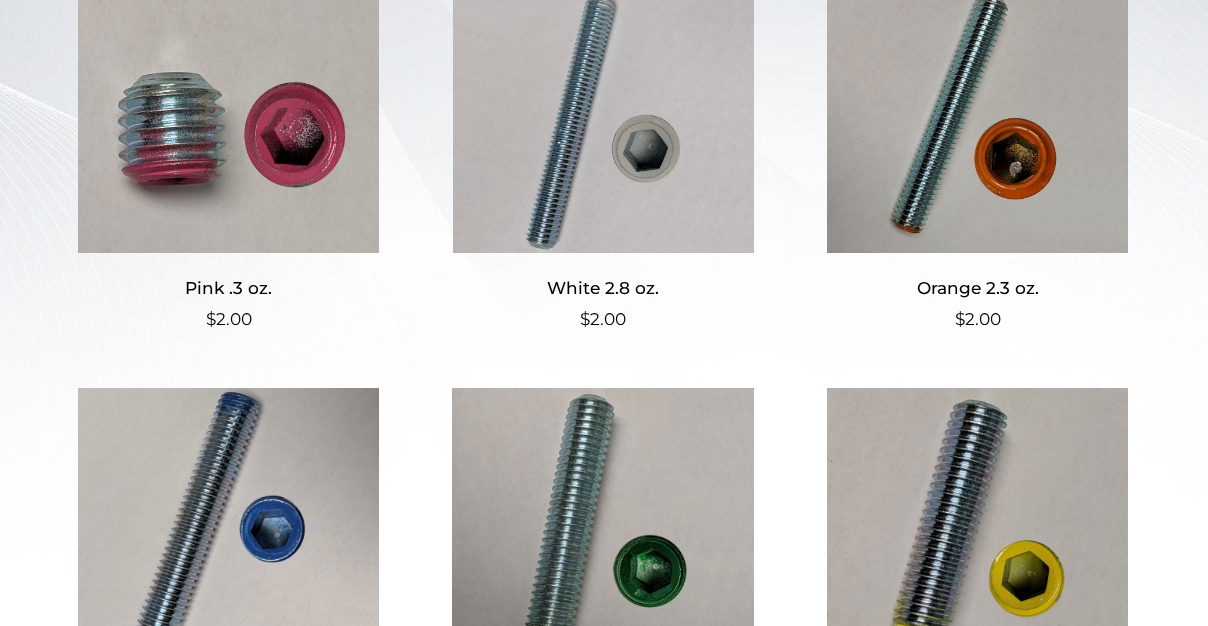 scroll, scrollTop: 551, scrollLeft: 0, axis: vertical 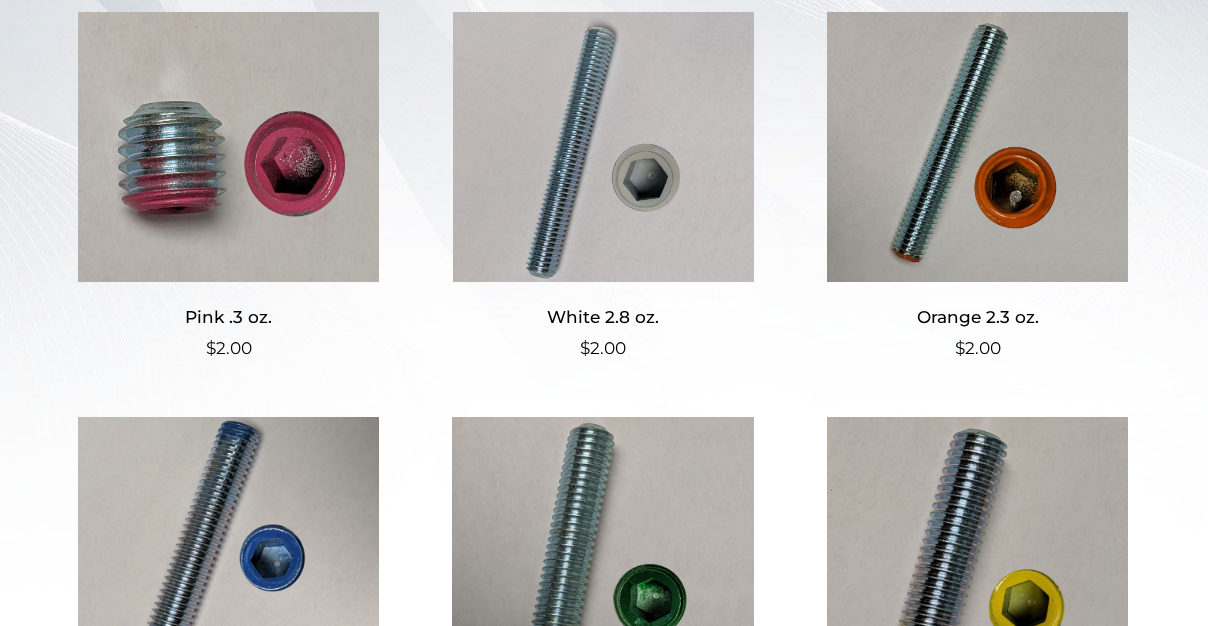 click at bounding box center (228, 147) 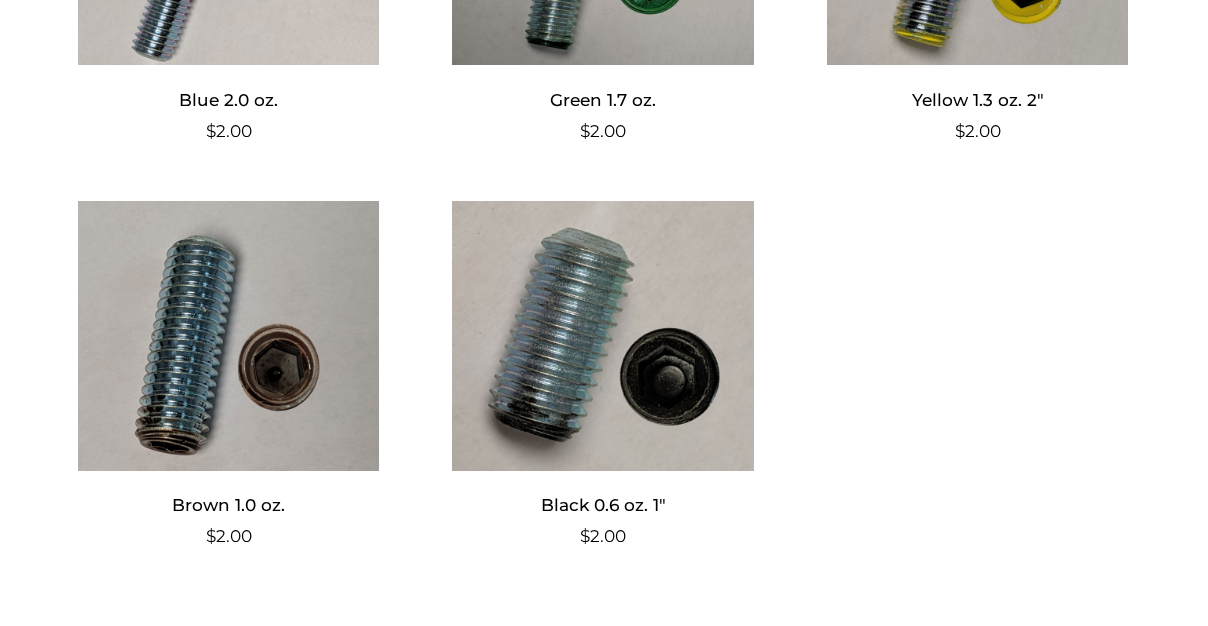 scroll, scrollTop: 1200, scrollLeft: 0, axis: vertical 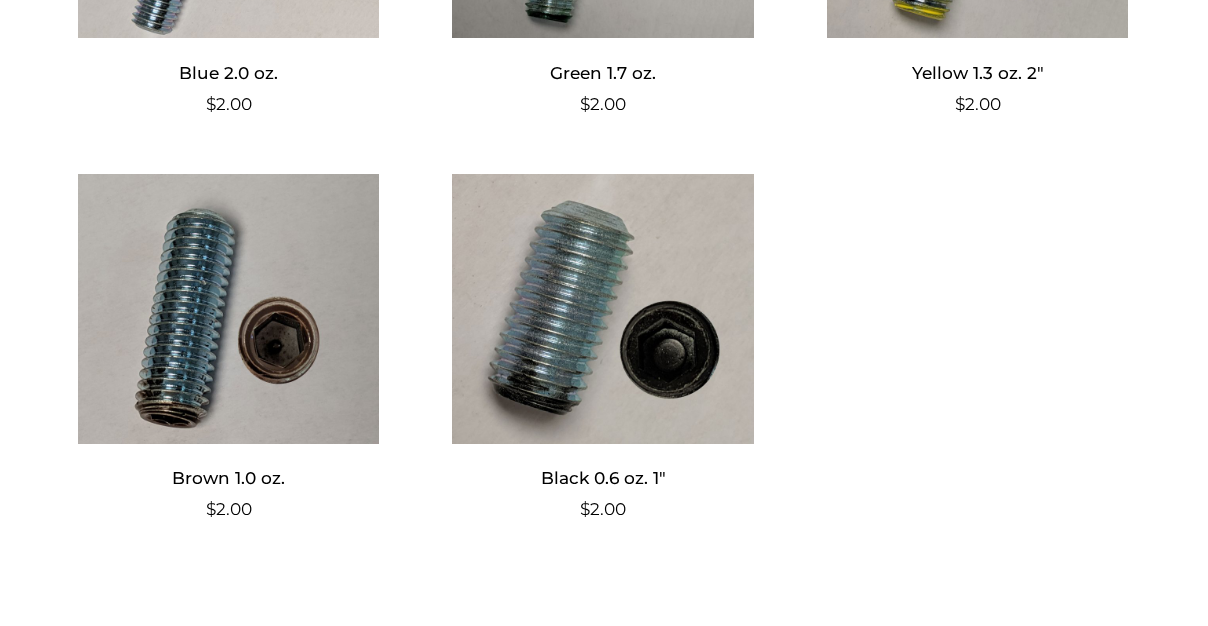 click at bounding box center (603, 309) 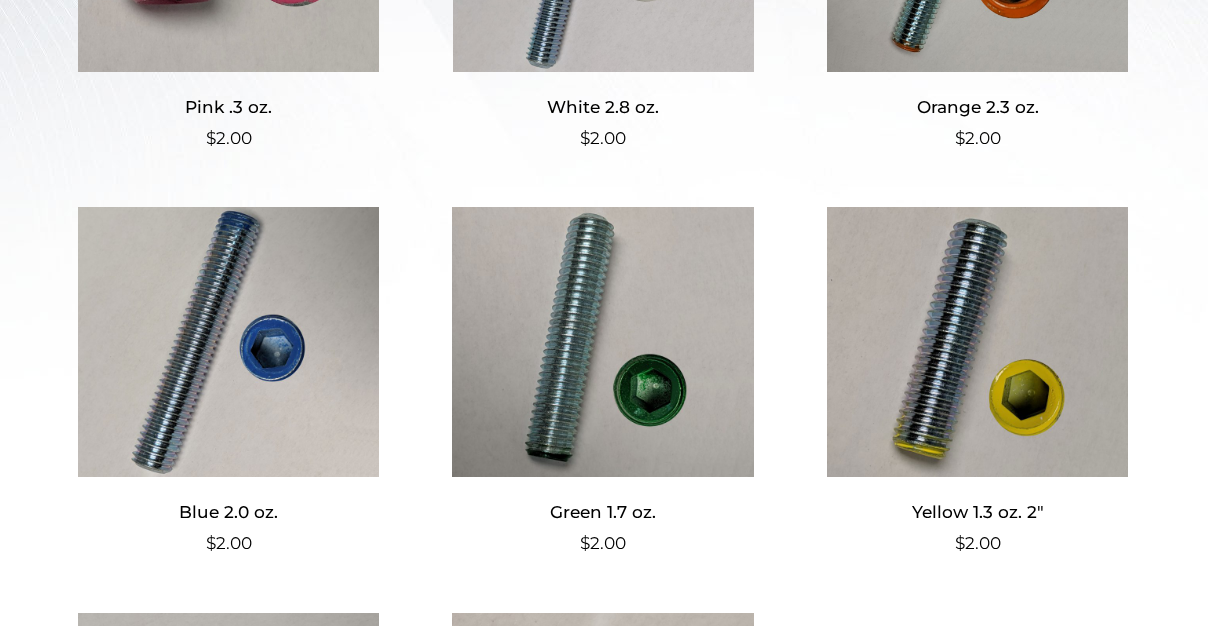 scroll, scrollTop: 803, scrollLeft: 0, axis: vertical 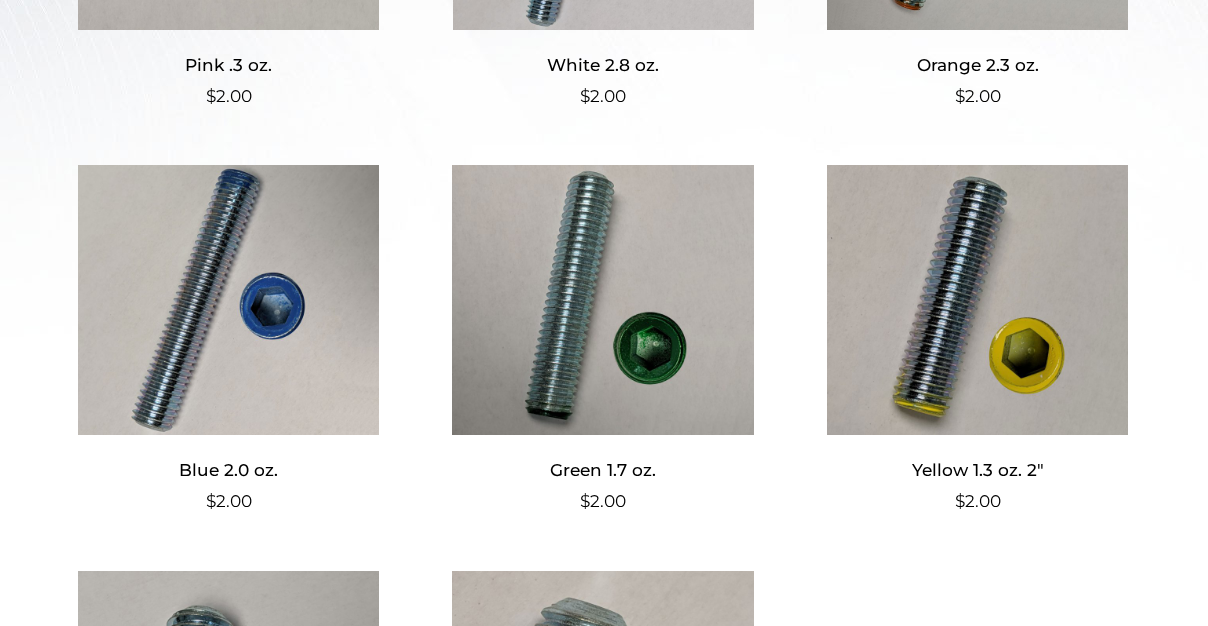 click on "**********" at bounding box center [604, 337] 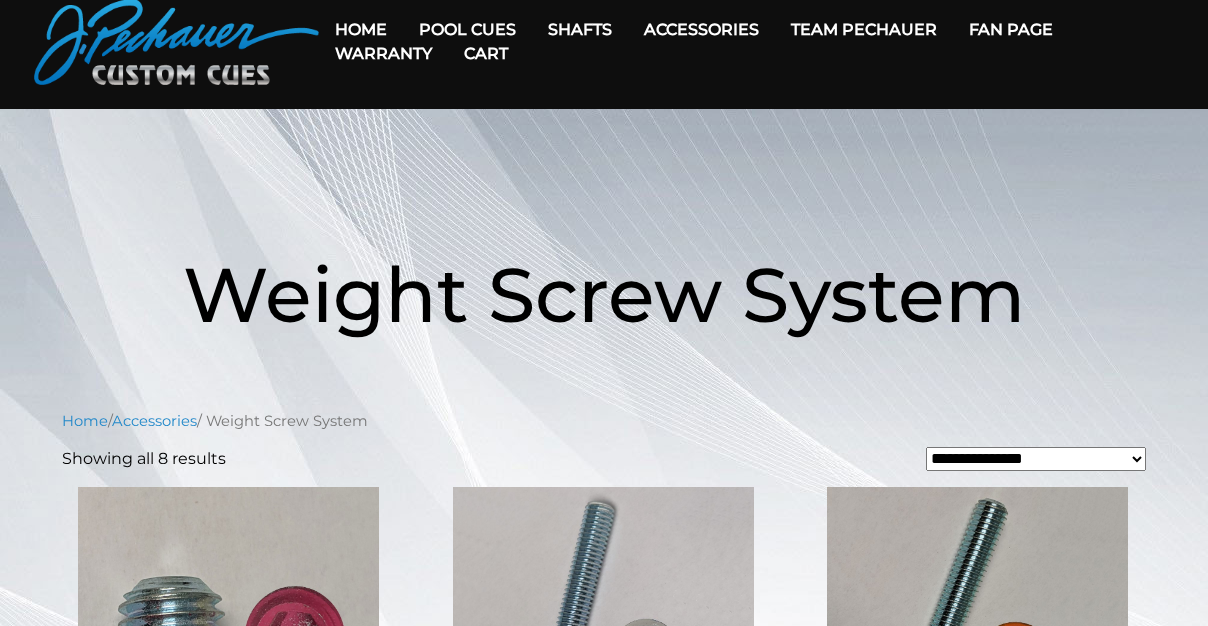 scroll, scrollTop: 0, scrollLeft: 0, axis: both 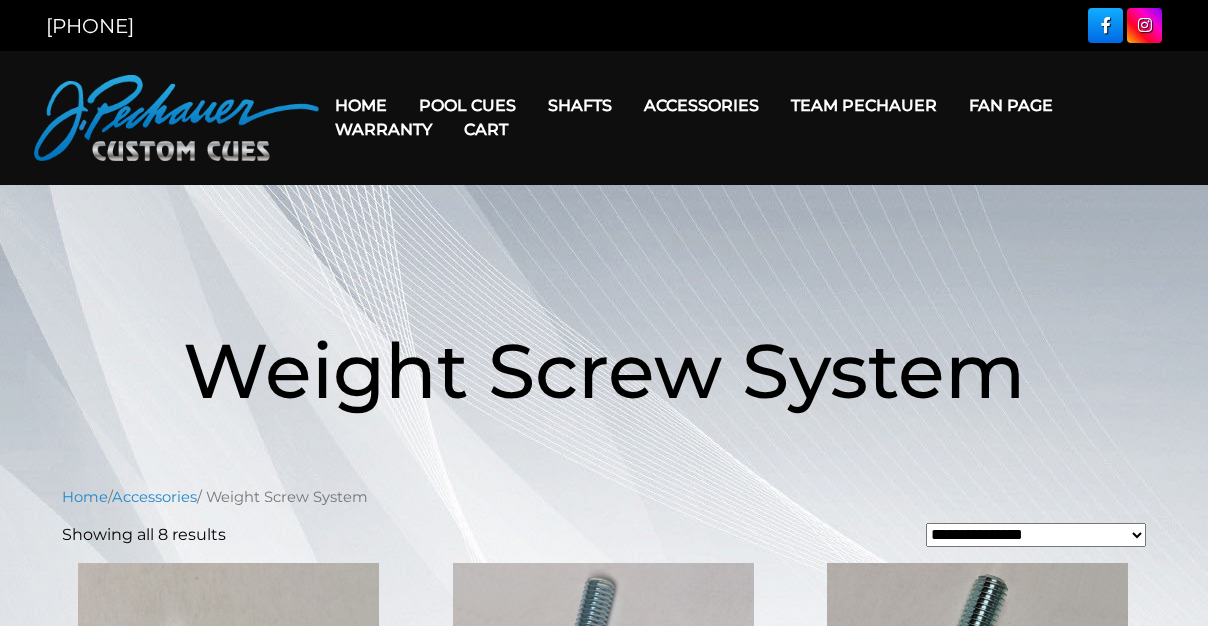 click on "Cart" at bounding box center (486, 129) 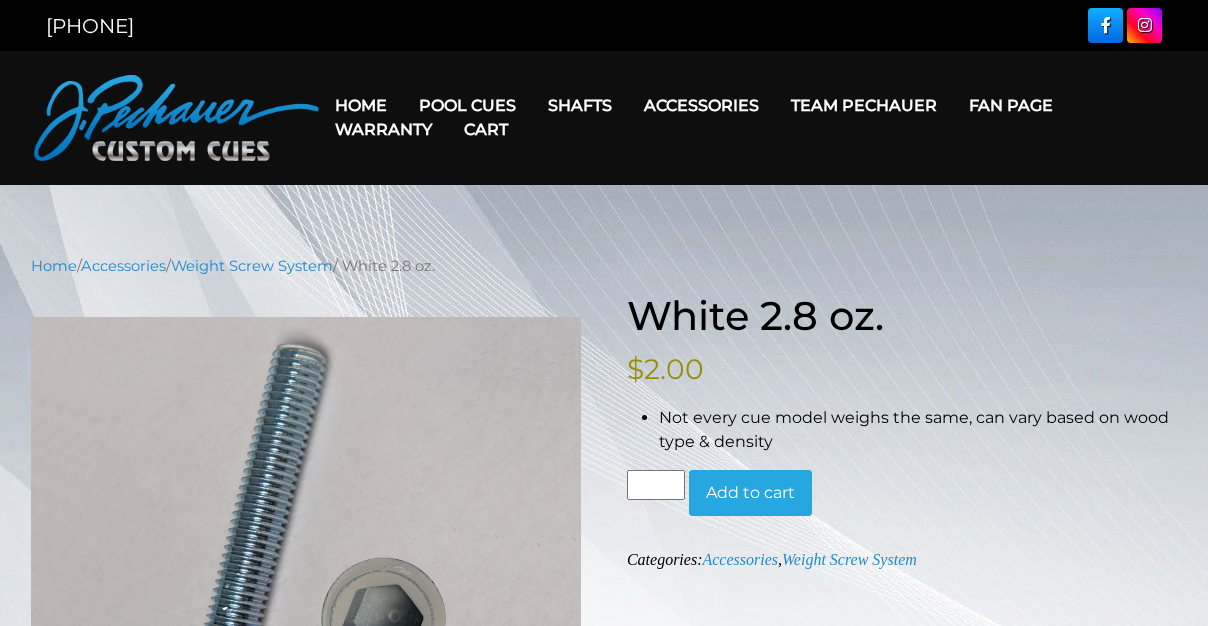 scroll, scrollTop: 0, scrollLeft: 0, axis: both 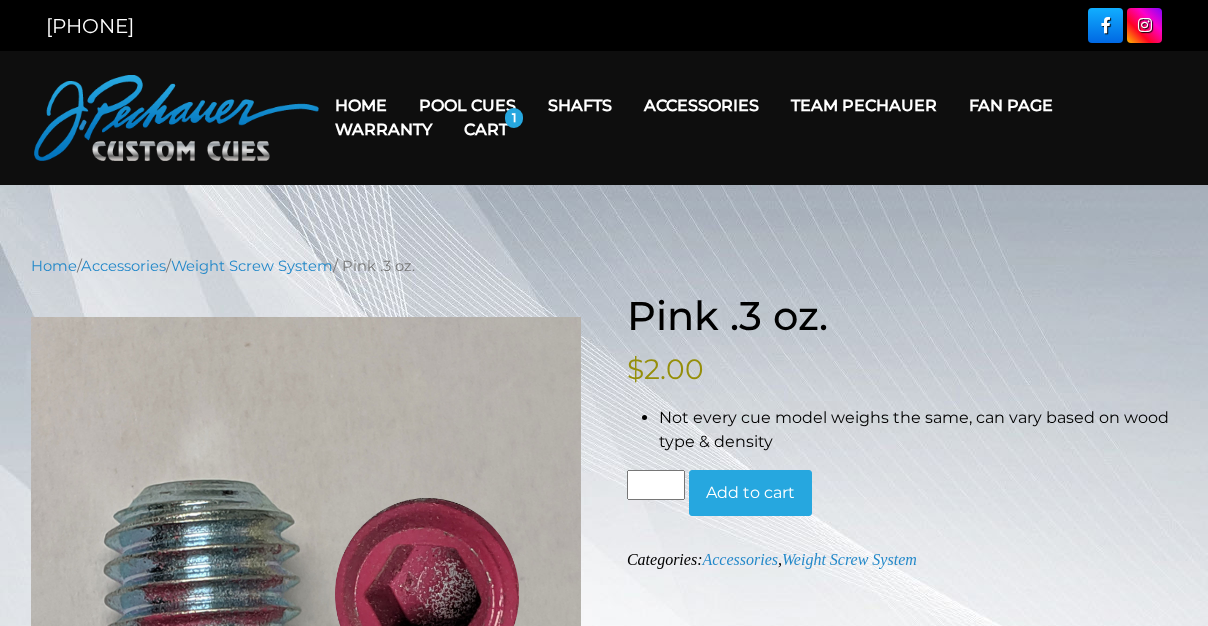 click on "*" at bounding box center (656, 485) 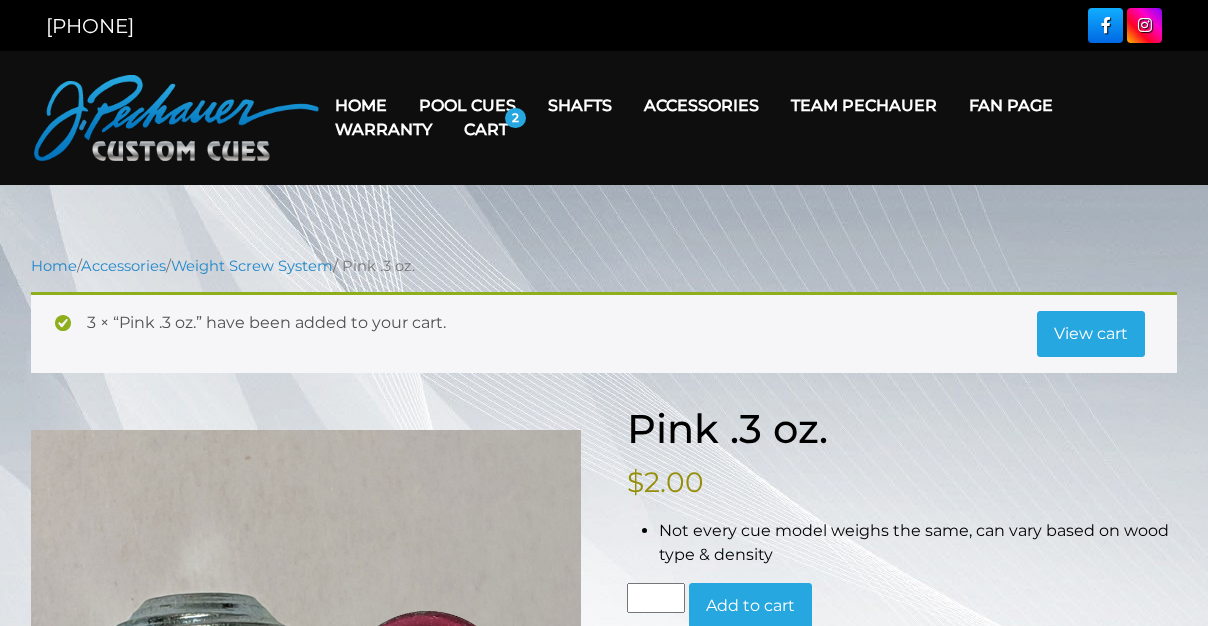 scroll, scrollTop: 0, scrollLeft: 0, axis: both 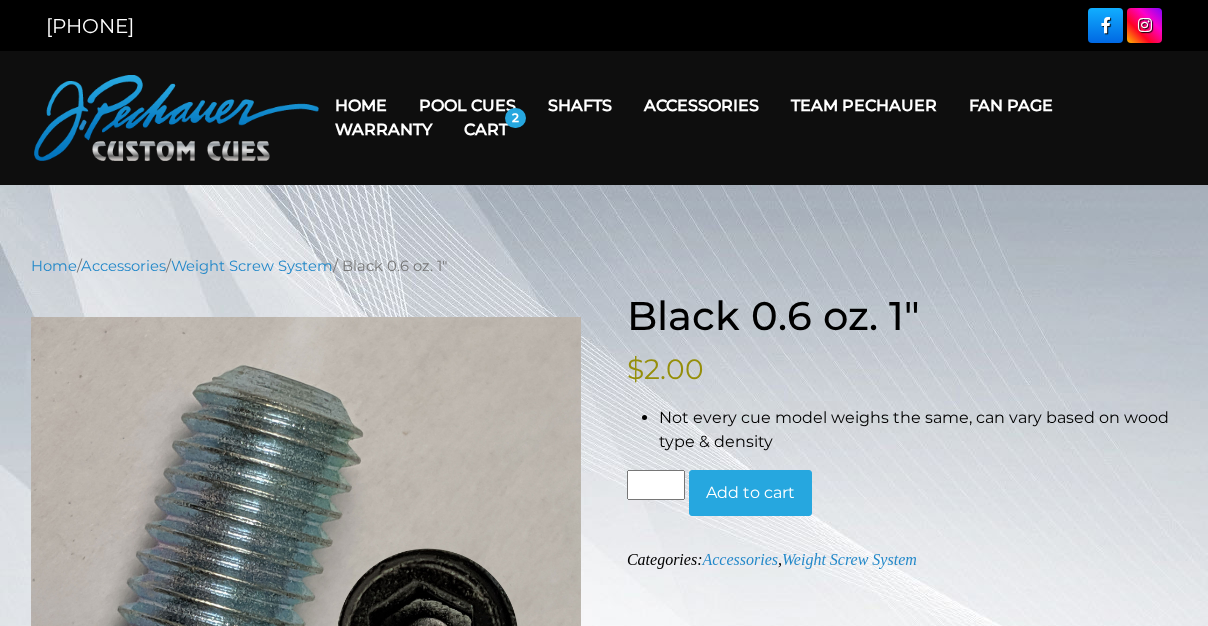type on "*" 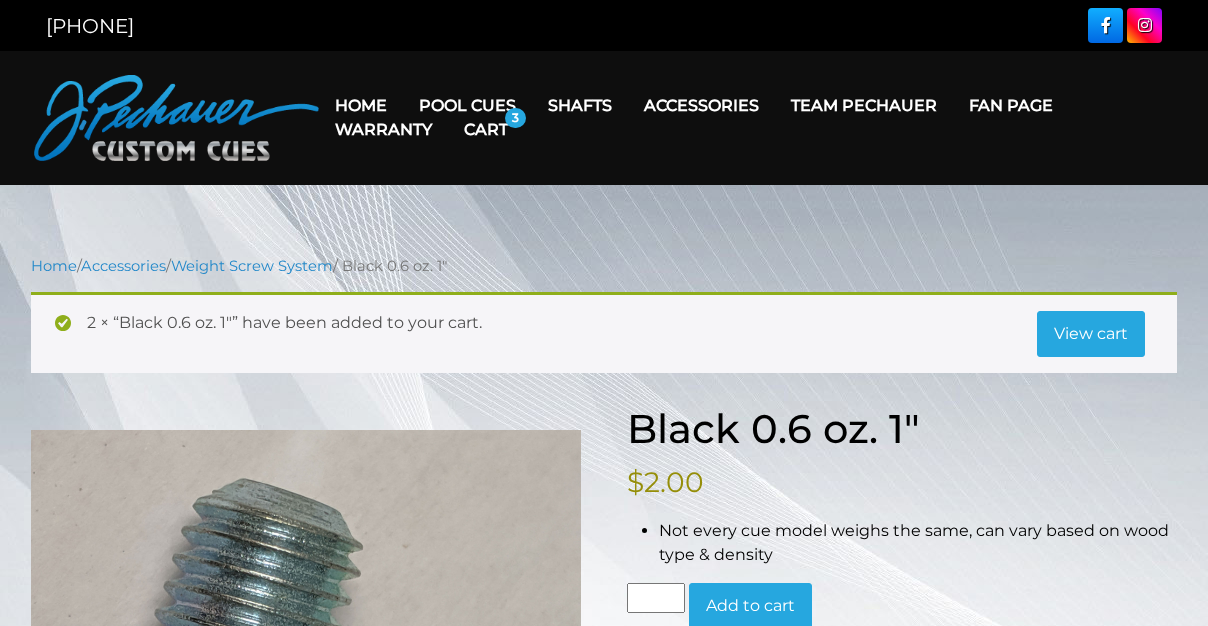 scroll, scrollTop: 0, scrollLeft: 0, axis: both 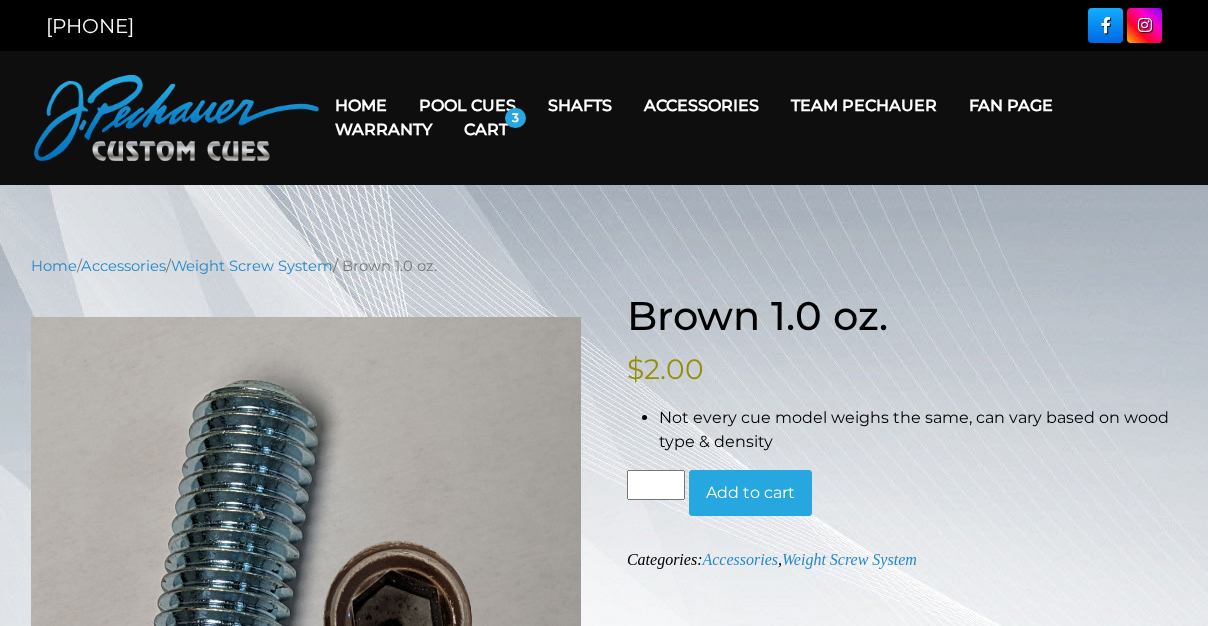 type on "*" 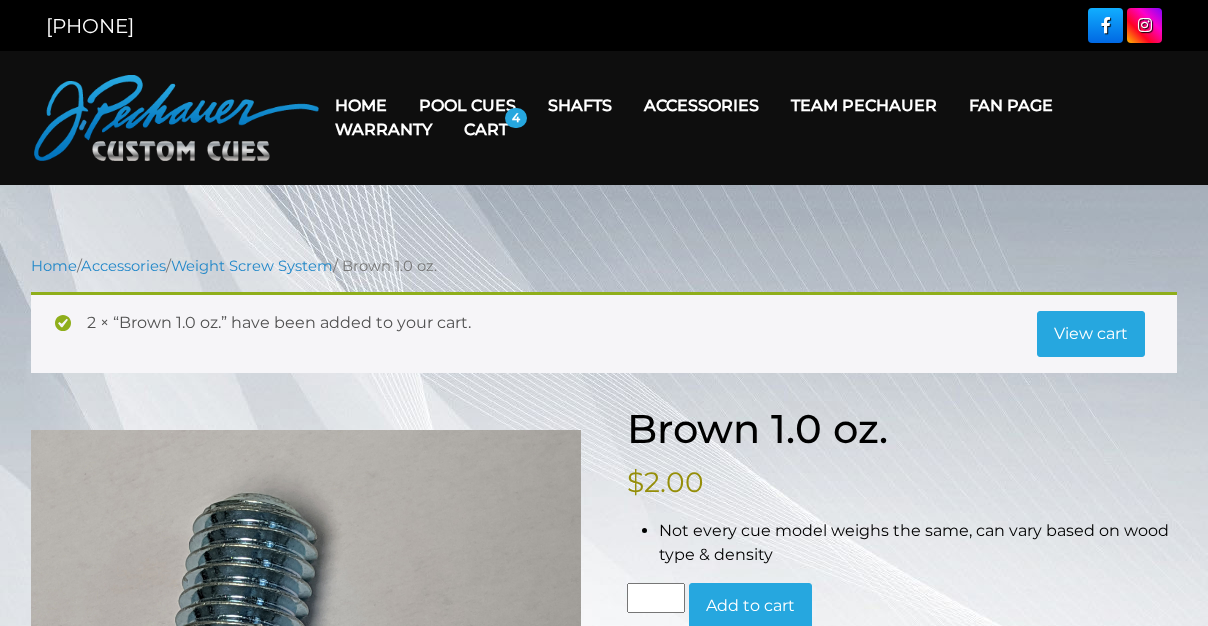 scroll, scrollTop: 0, scrollLeft: 0, axis: both 